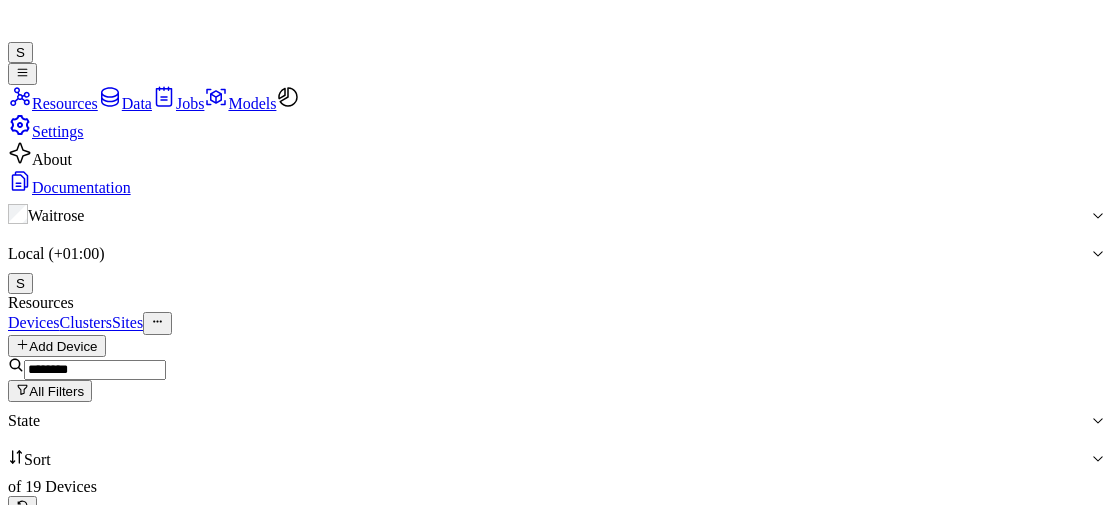 scroll, scrollTop: 0, scrollLeft: 0, axis: both 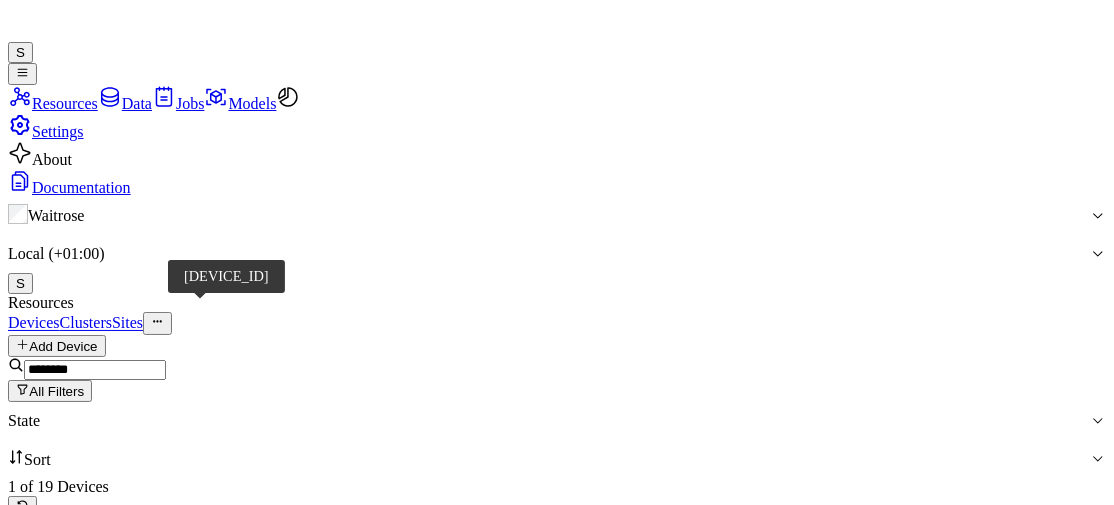 click on "[DEVICE_ID]" at bounding box center (121, 760) 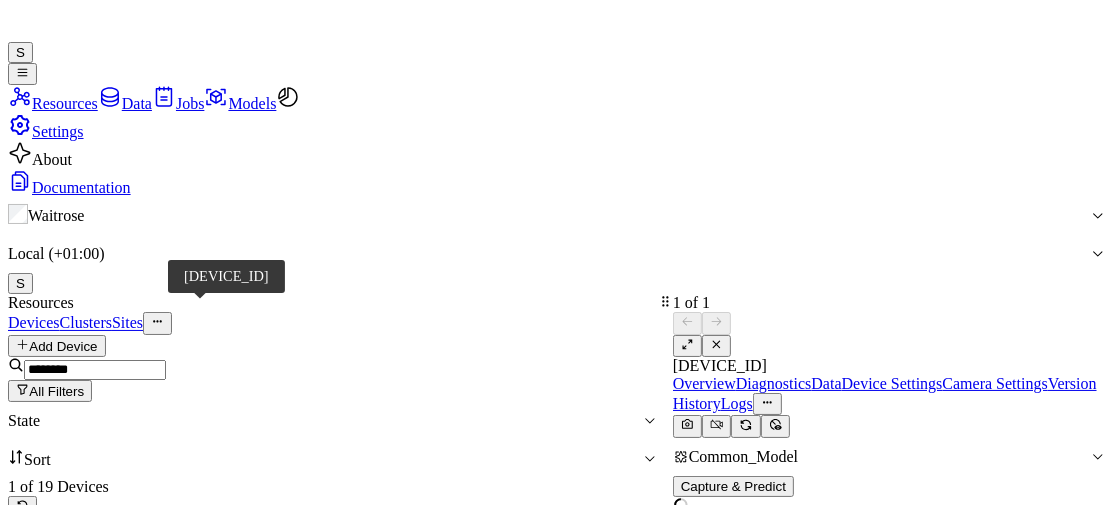 scroll, scrollTop: 0, scrollLeft: 0, axis: both 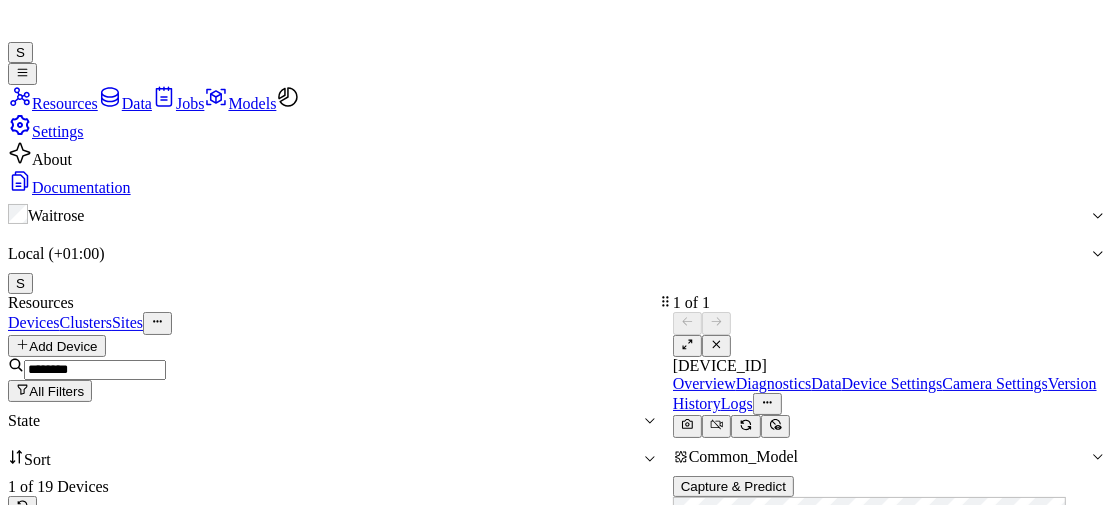 drag, startPoint x: 1108, startPoint y: 206, endPoint x: 1110, endPoint y: 70, distance: 136.01471 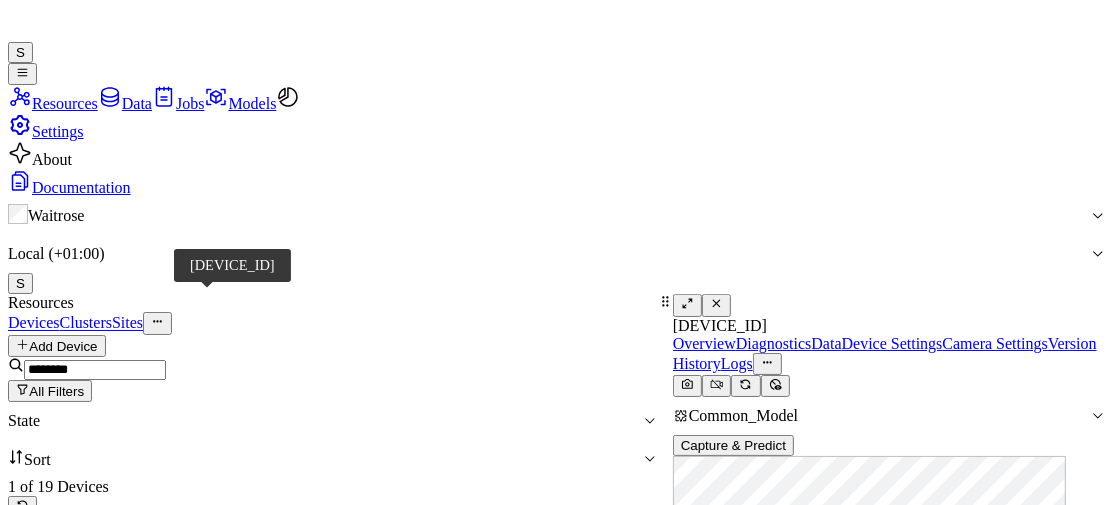 click on "[DEVICE_ID]" at bounding box center [39, 760] 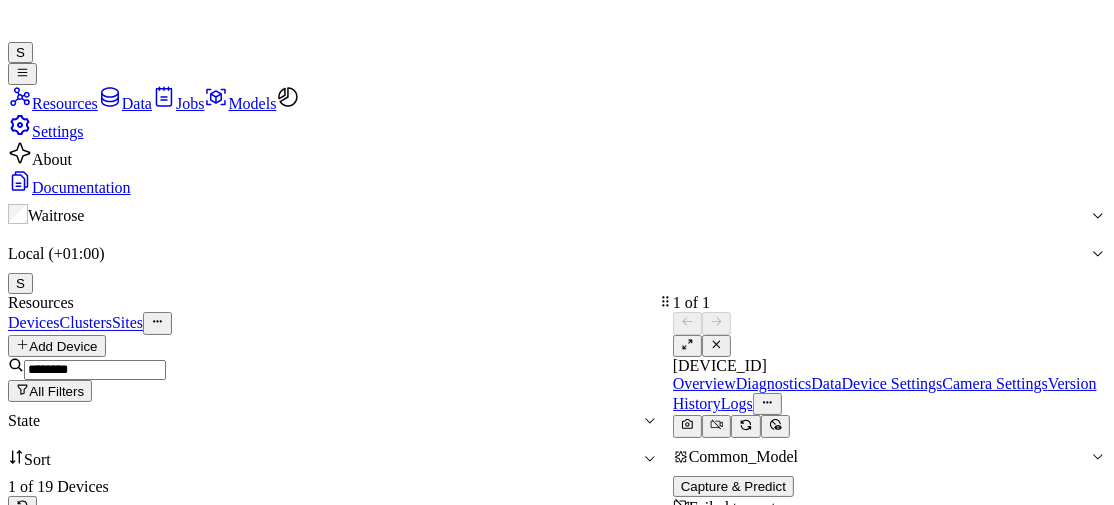 click at bounding box center [95, 370] 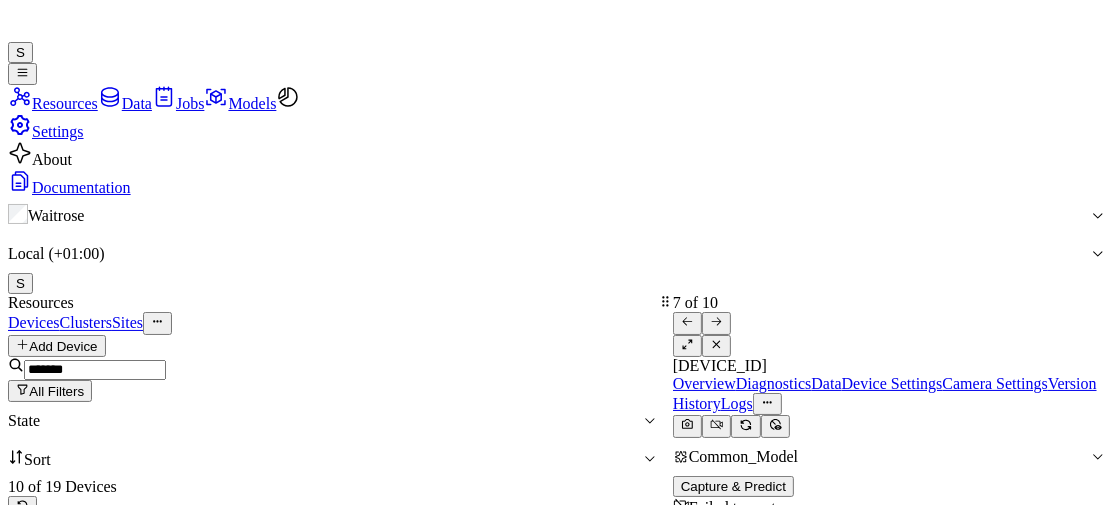 scroll, scrollTop: 94, scrollLeft: 0, axis: vertical 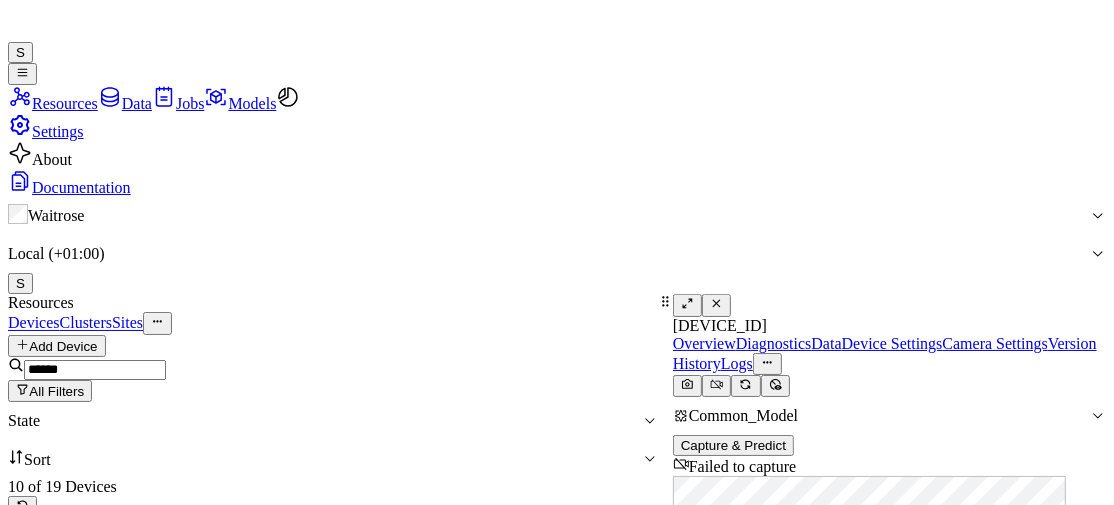 click at bounding box center (716, 305) 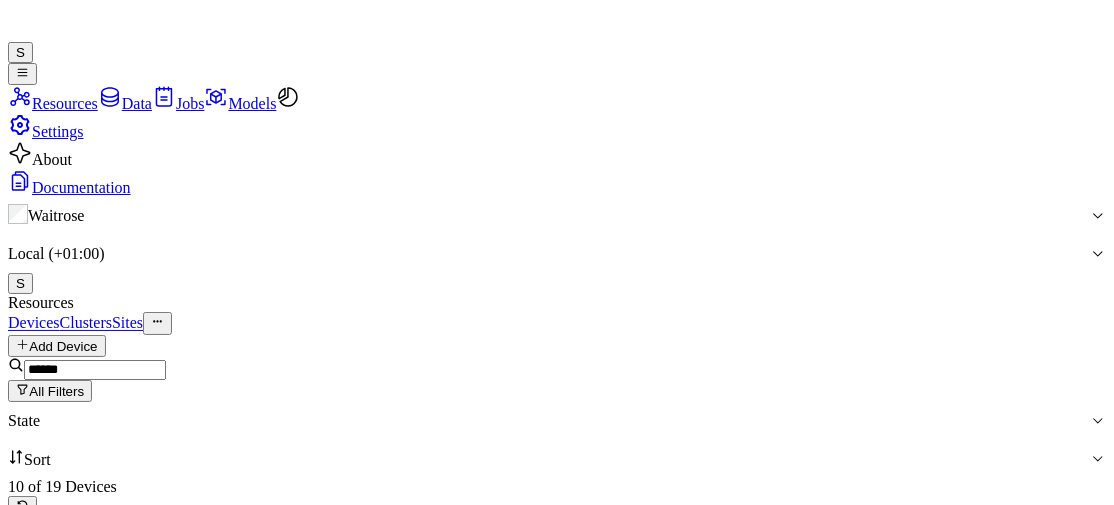 scroll, scrollTop: 373, scrollLeft: 0, axis: vertical 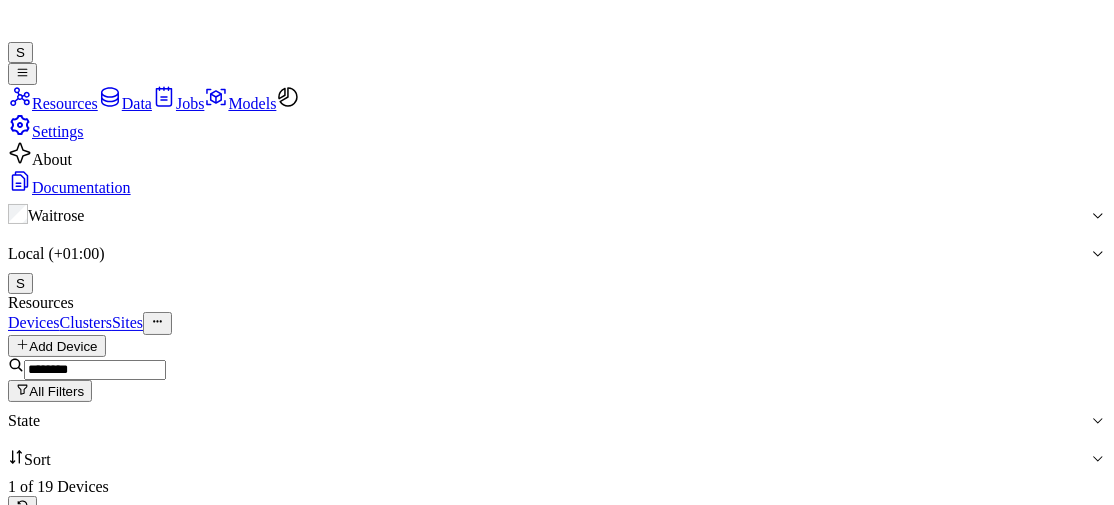 type on "********" 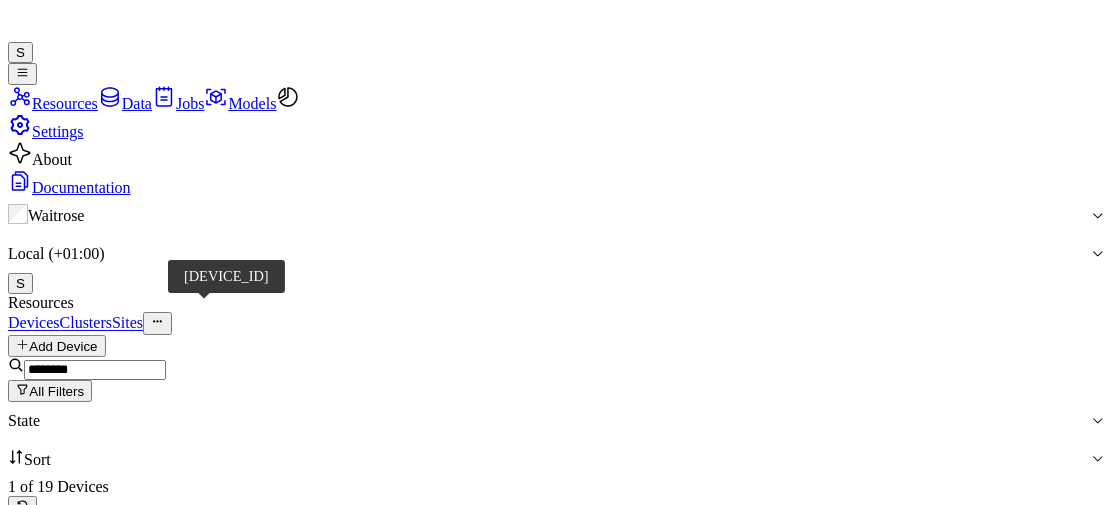 click on "[DEVICE_ID]" at bounding box center [120, 760] 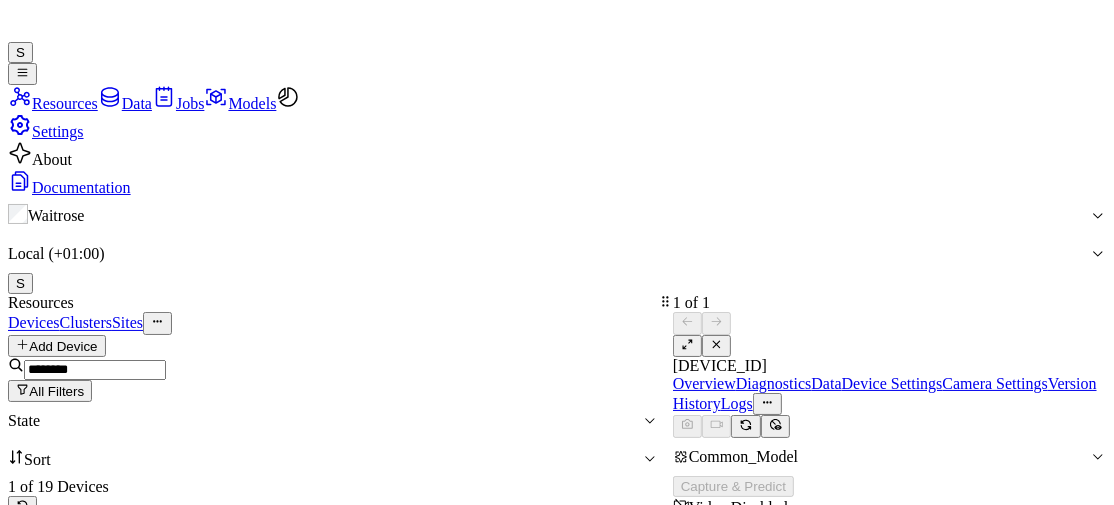 scroll, scrollTop: 0, scrollLeft: 0, axis: both 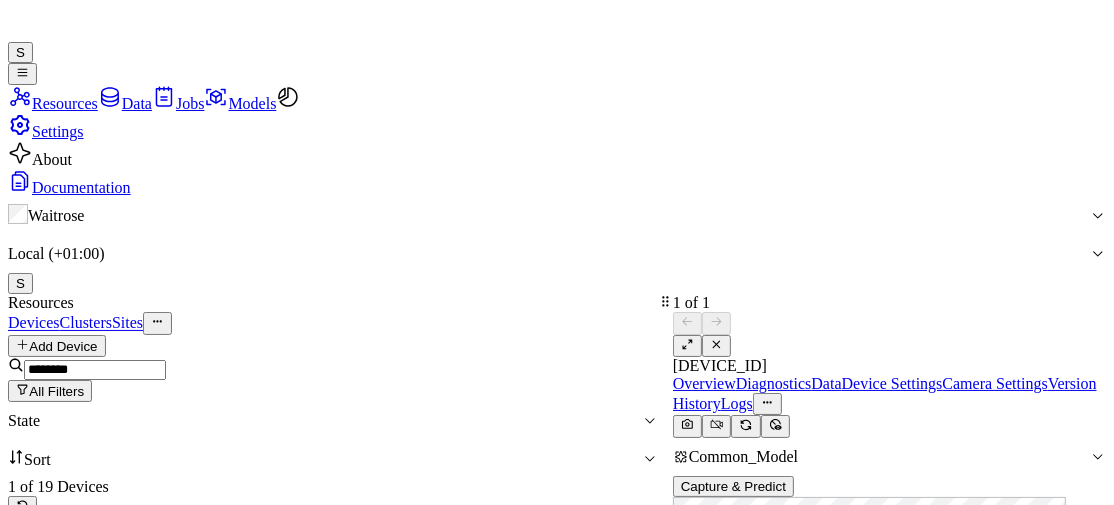 click on "Diagnostics" at bounding box center [774, 383] 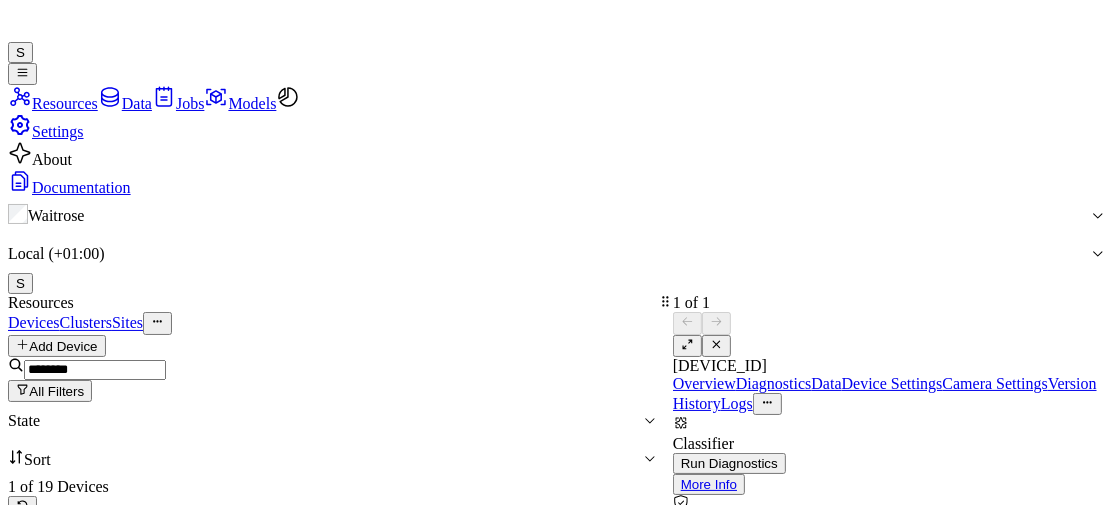 click on "Data" at bounding box center (826, 383) 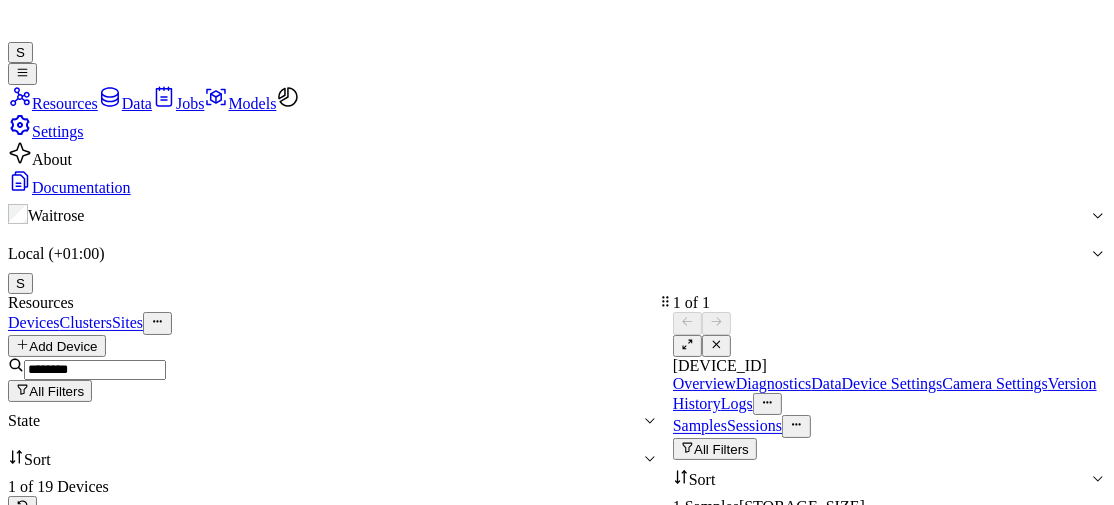 click on "Device Settings" at bounding box center (892, 383) 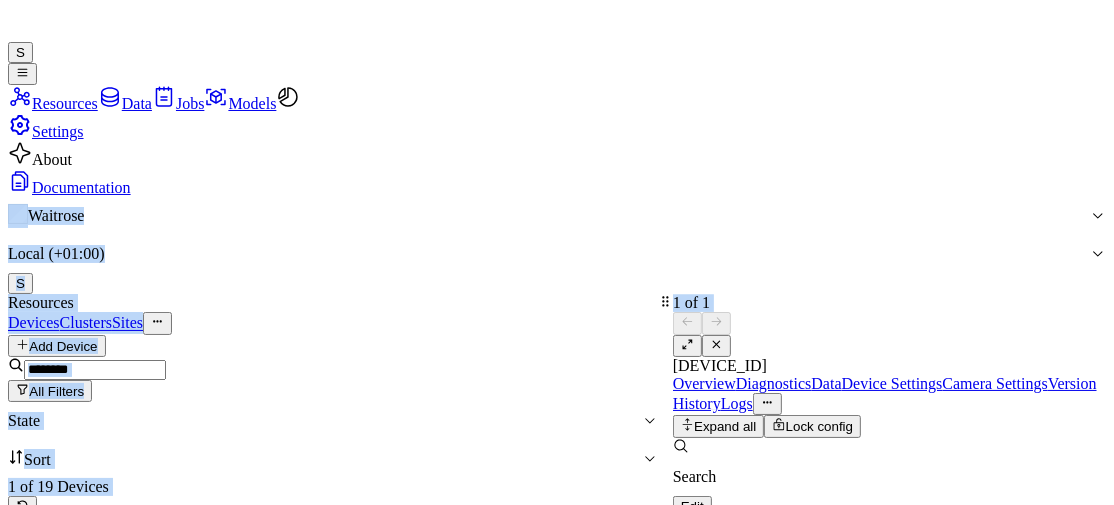 drag, startPoint x: 882, startPoint y: 83, endPoint x: 645, endPoint y: 53, distance: 238.89119 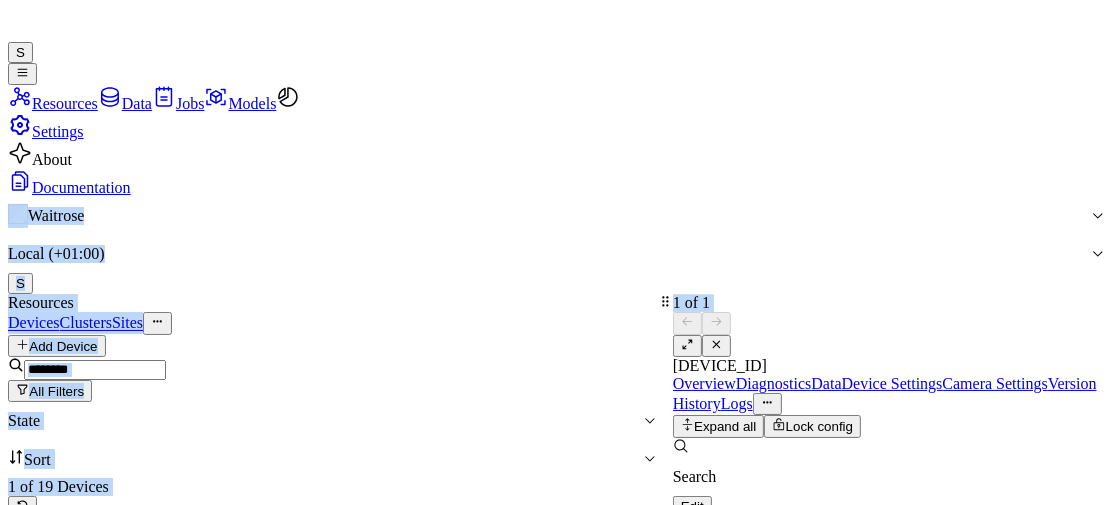 click at bounding box center [687, 344] 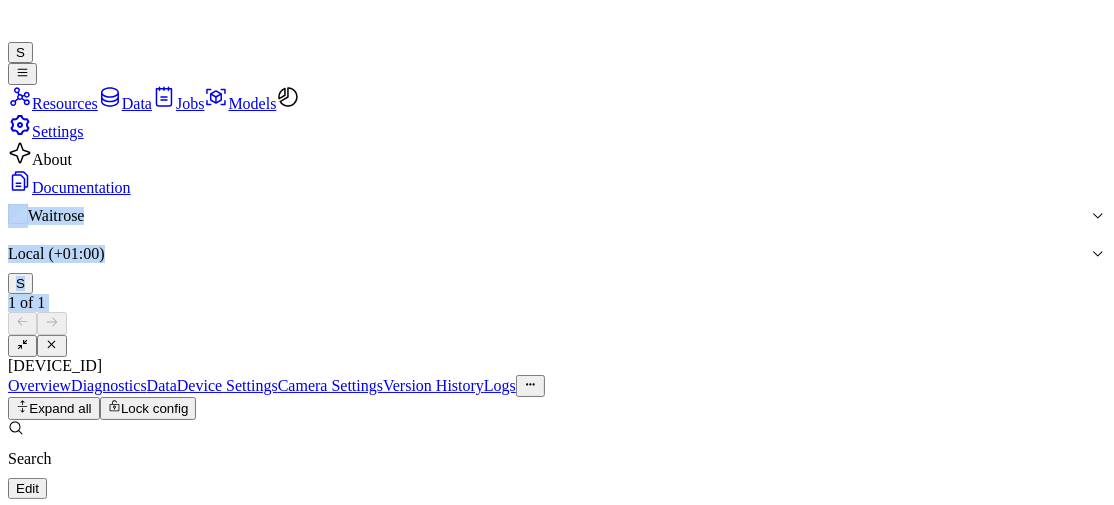 click on "Version History" at bounding box center (433, 385) 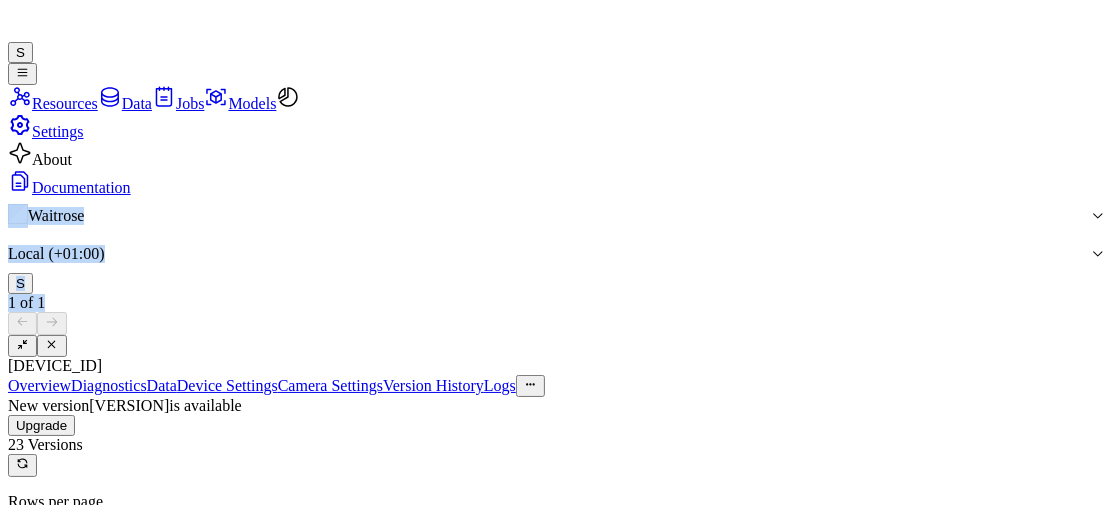 scroll, scrollTop: 43, scrollLeft: 0, axis: vertical 